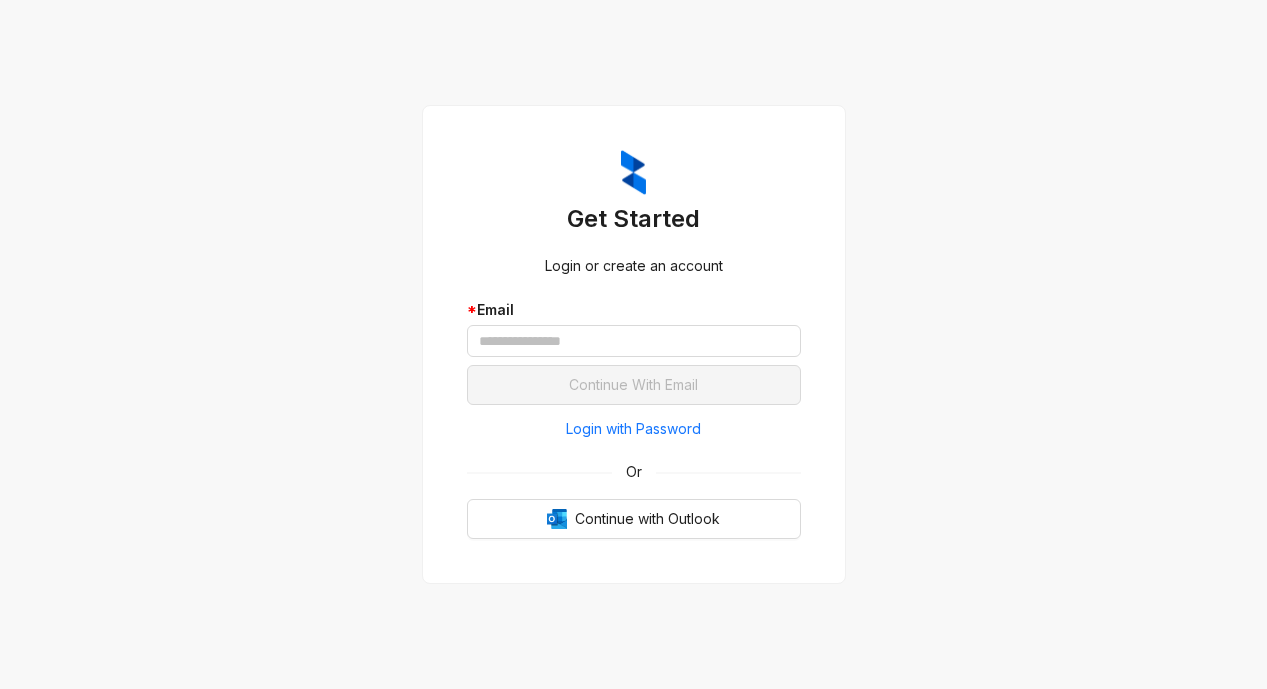 scroll, scrollTop: 0, scrollLeft: 0, axis: both 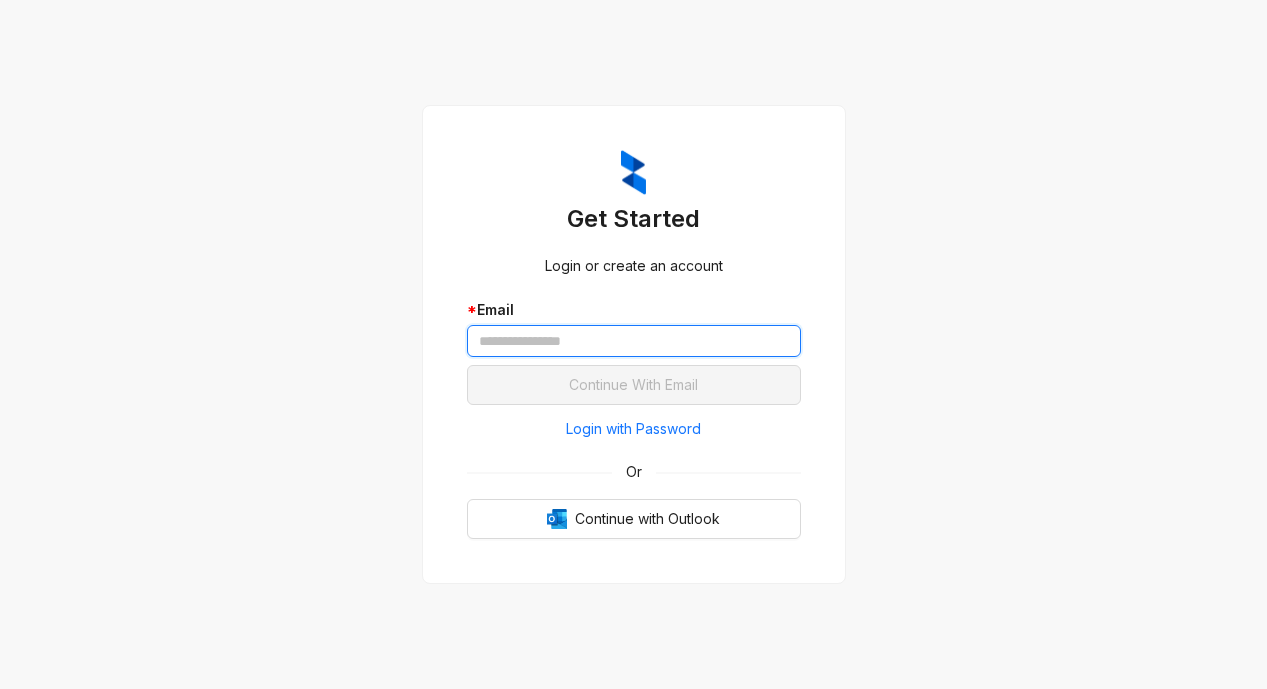 click at bounding box center (634, 341) 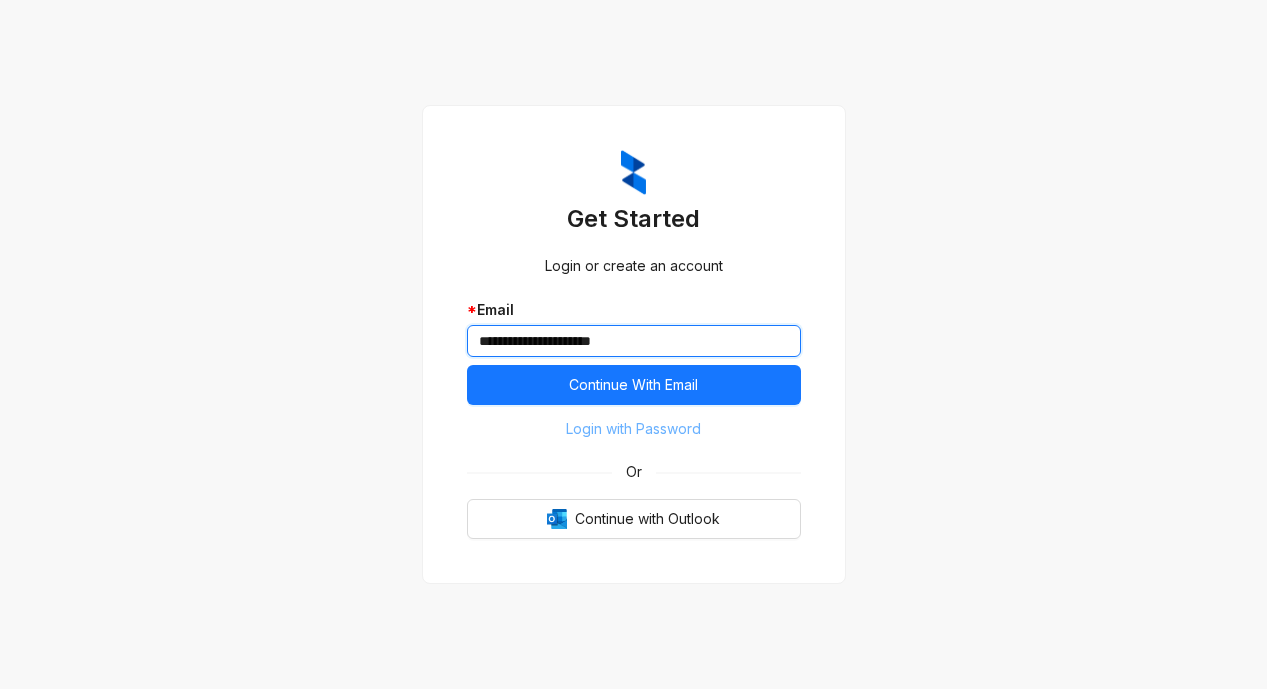 type on "**********" 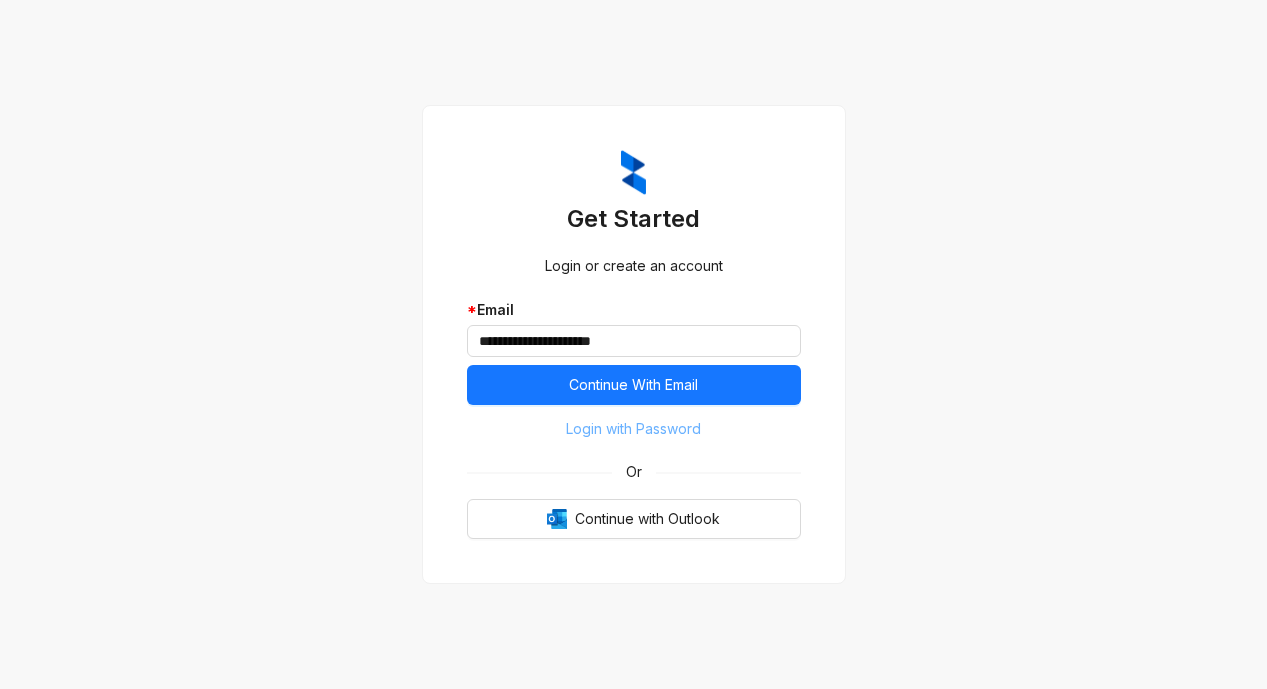 click on "Login with Password" at bounding box center (633, 429) 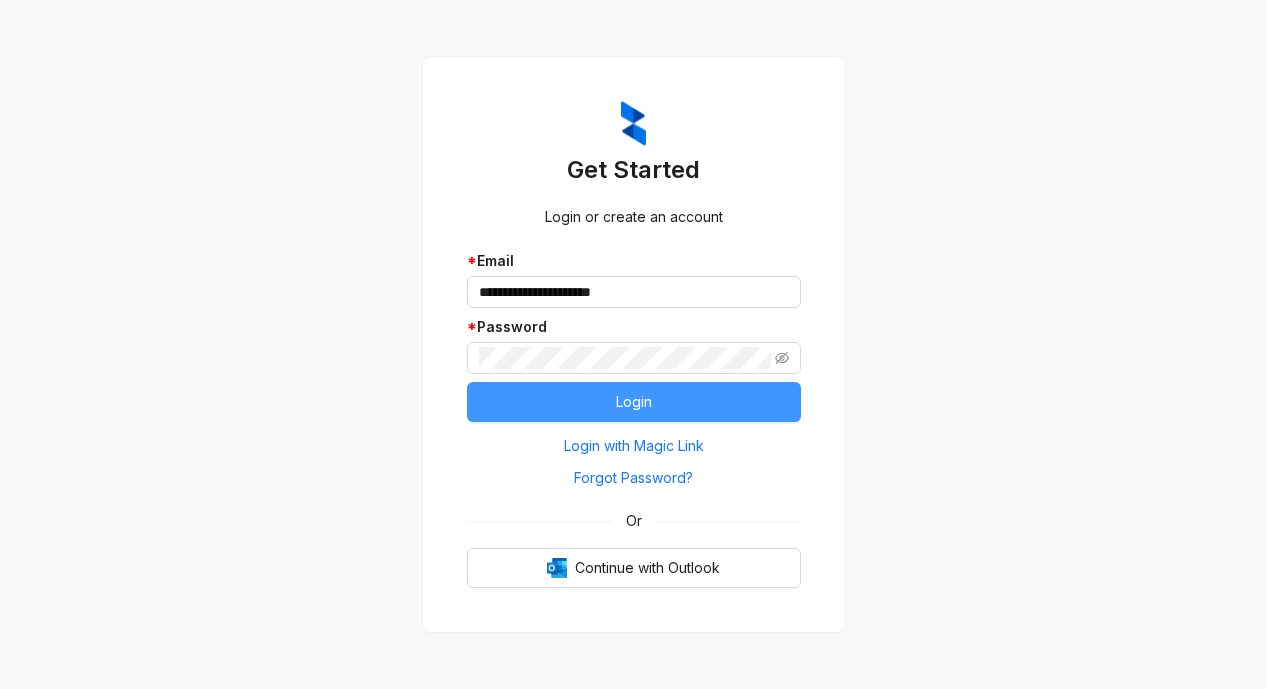 click on "Login" at bounding box center [634, 402] 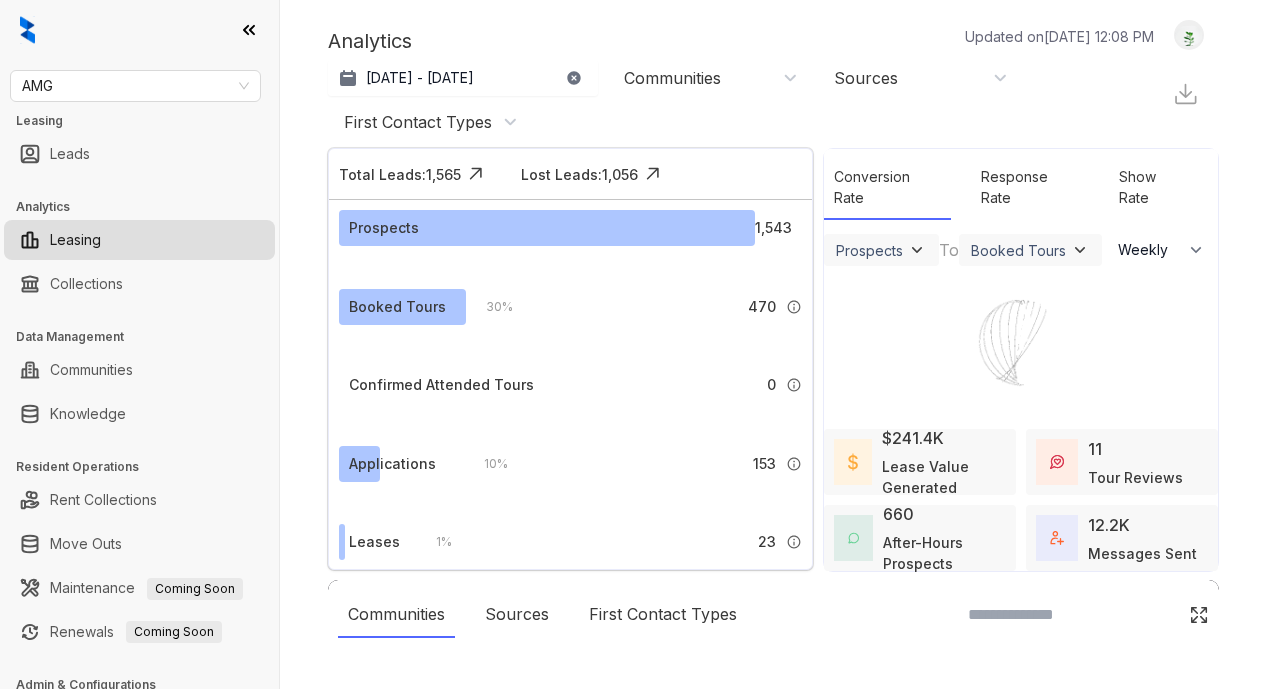 select on "******" 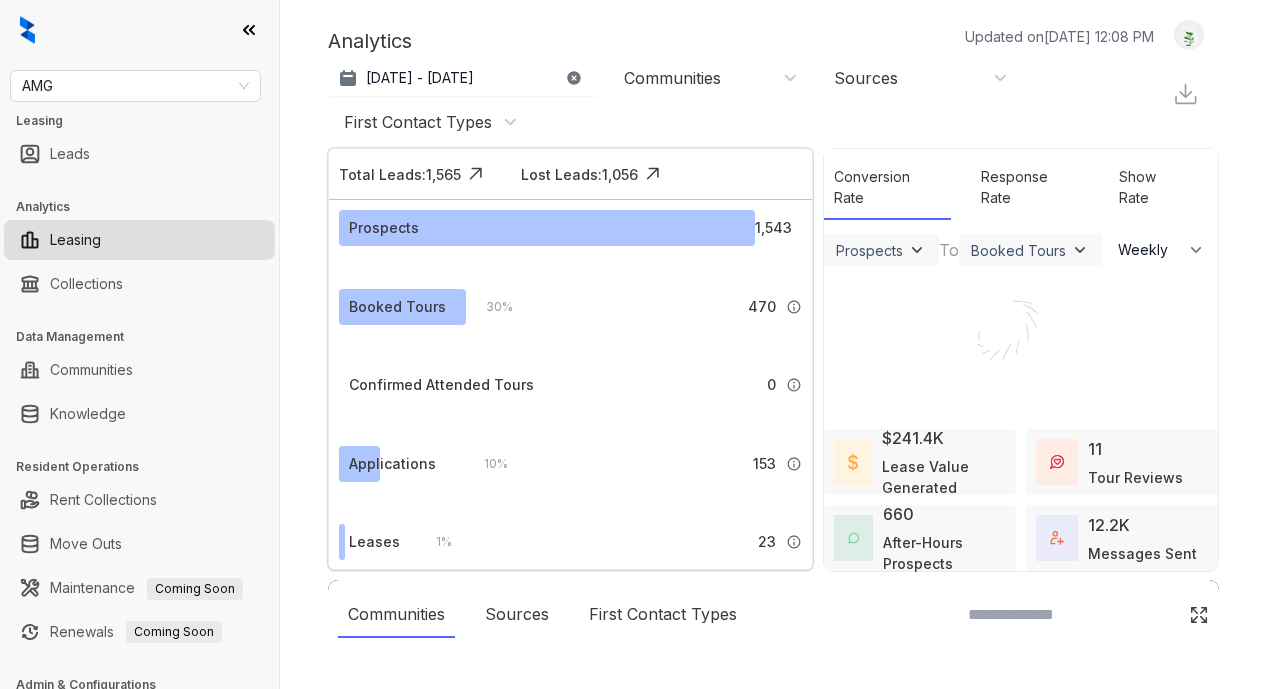 scroll, scrollTop: 0, scrollLeft: 0, axis: both 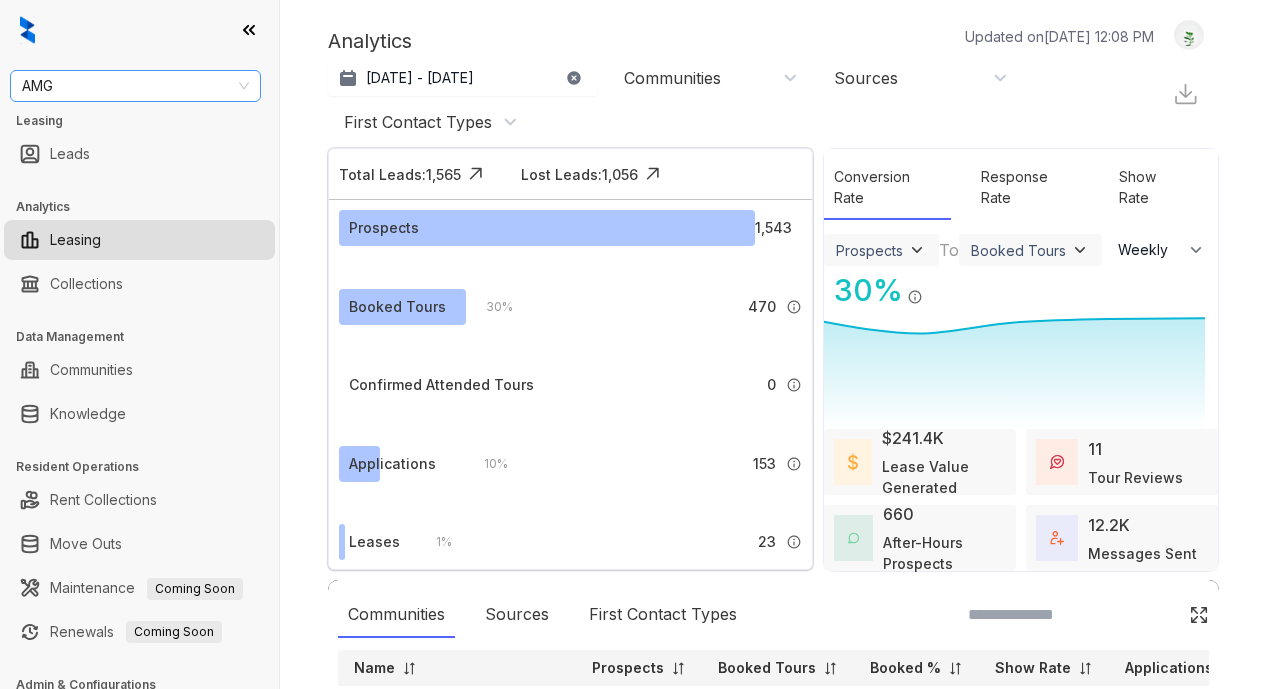 click on "AMG" at bounding box center (135, 86) 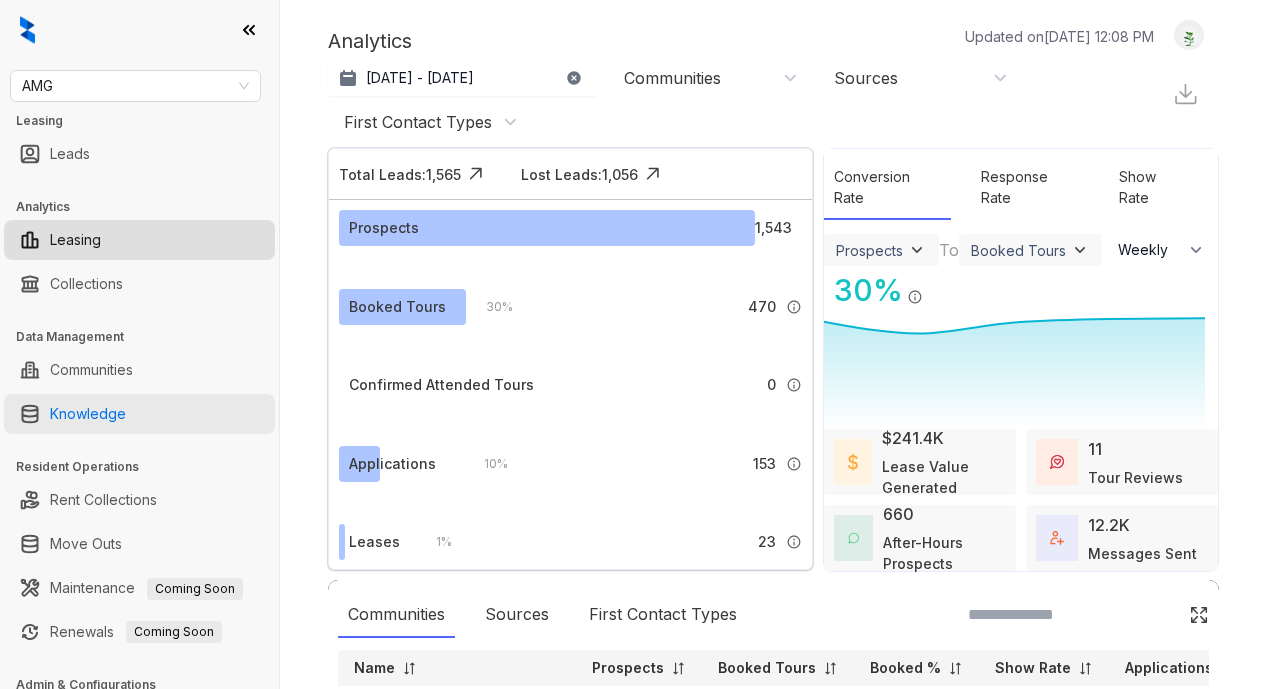 click on "Knowledge" at bounding box center (88, 414) 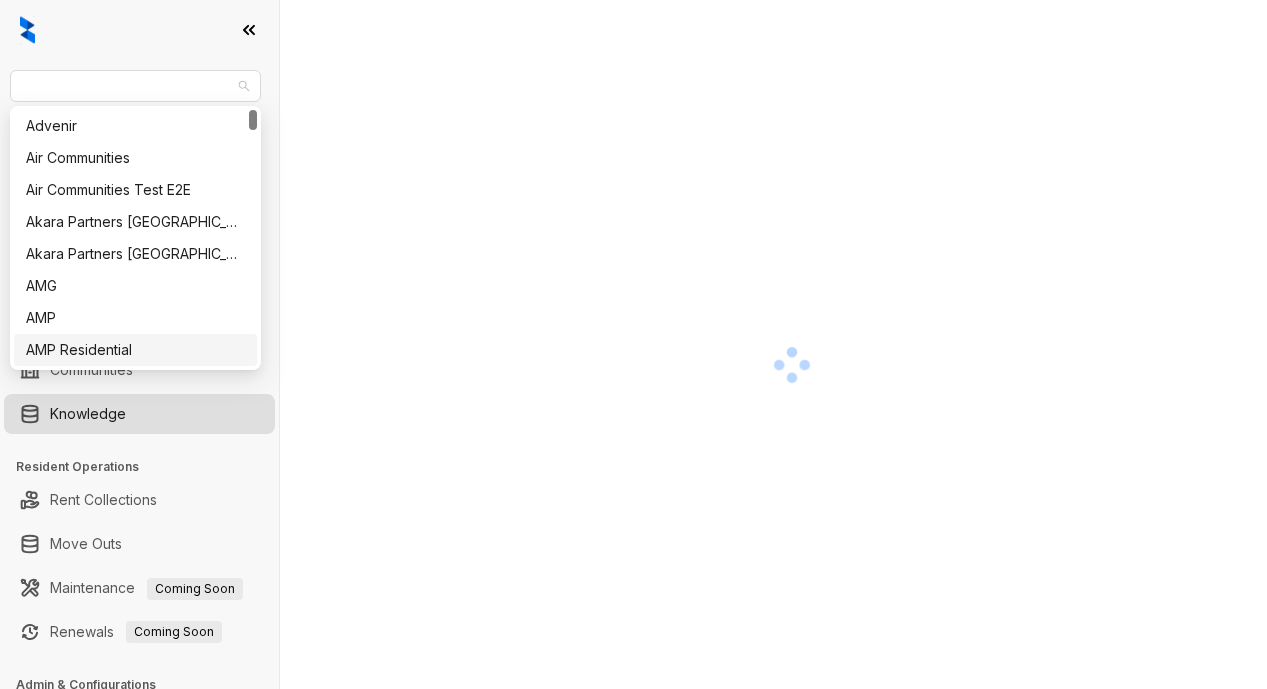 click on "AMG" at bounding box center (135, 86) 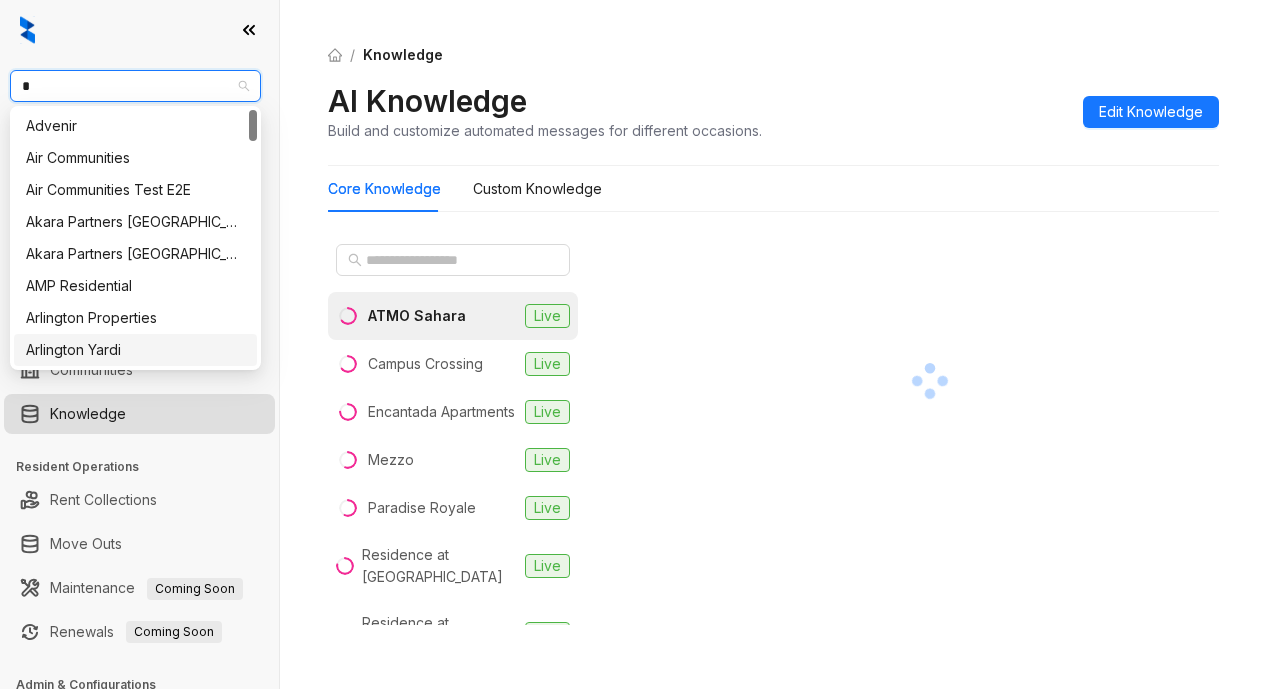 type on "**" 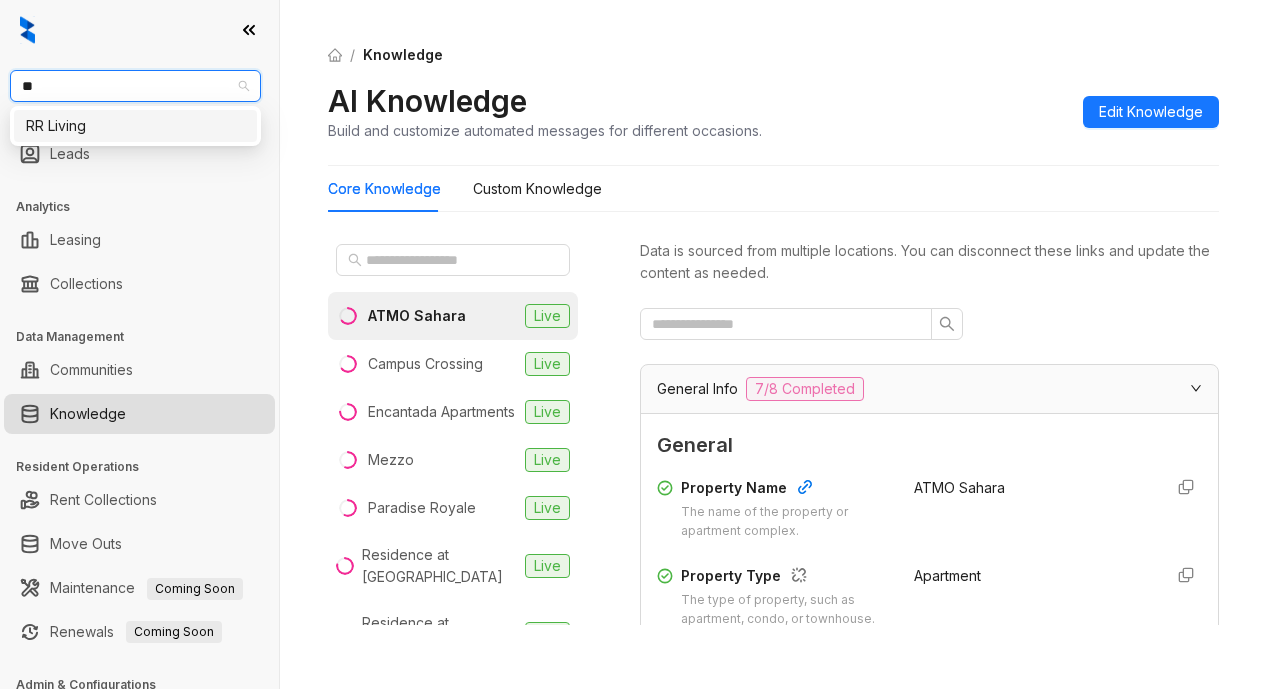 click on "RR Living" at bounding box center [135, 126] 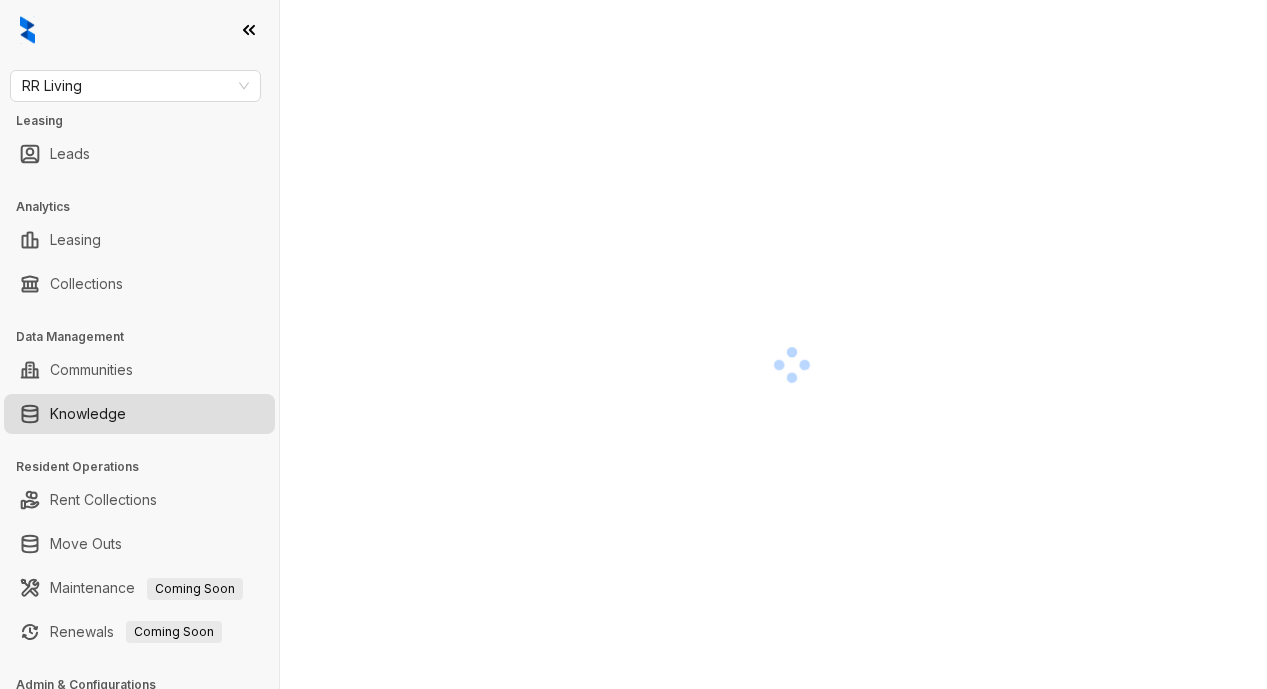 scroll, scrollTop: 0, scrollLeft: 0, axis: both 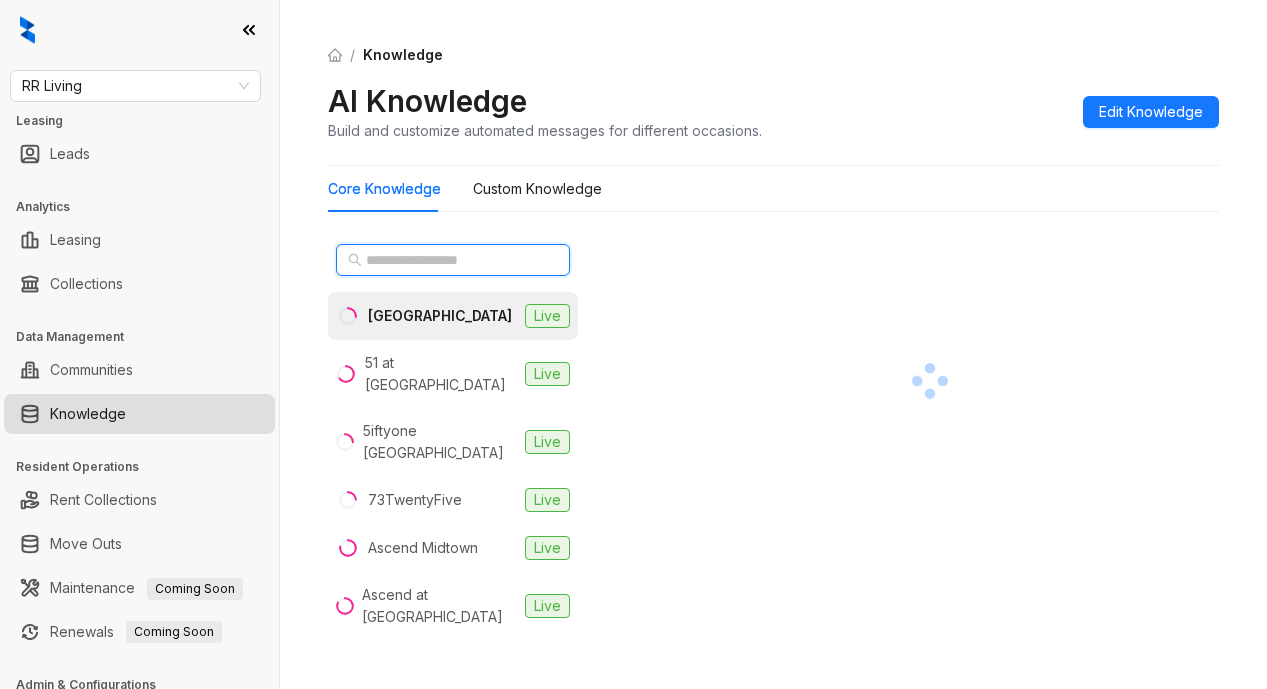click at bounding box center [454, 260] 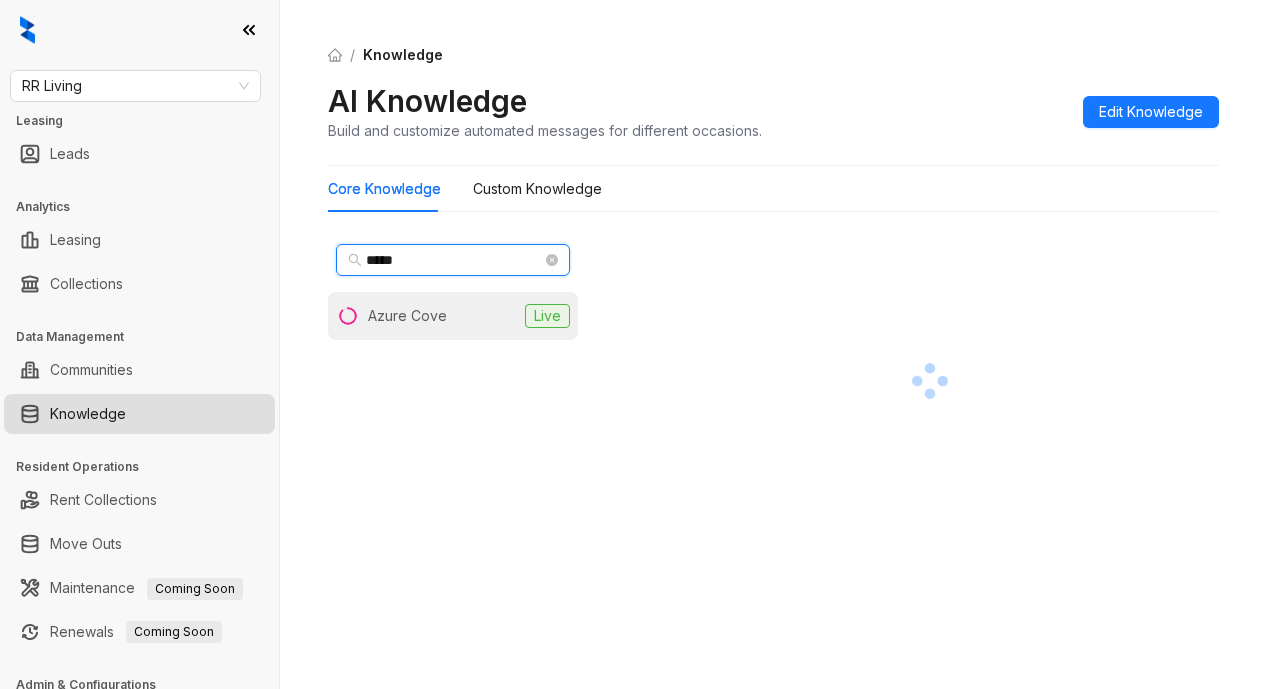 type on "*****" 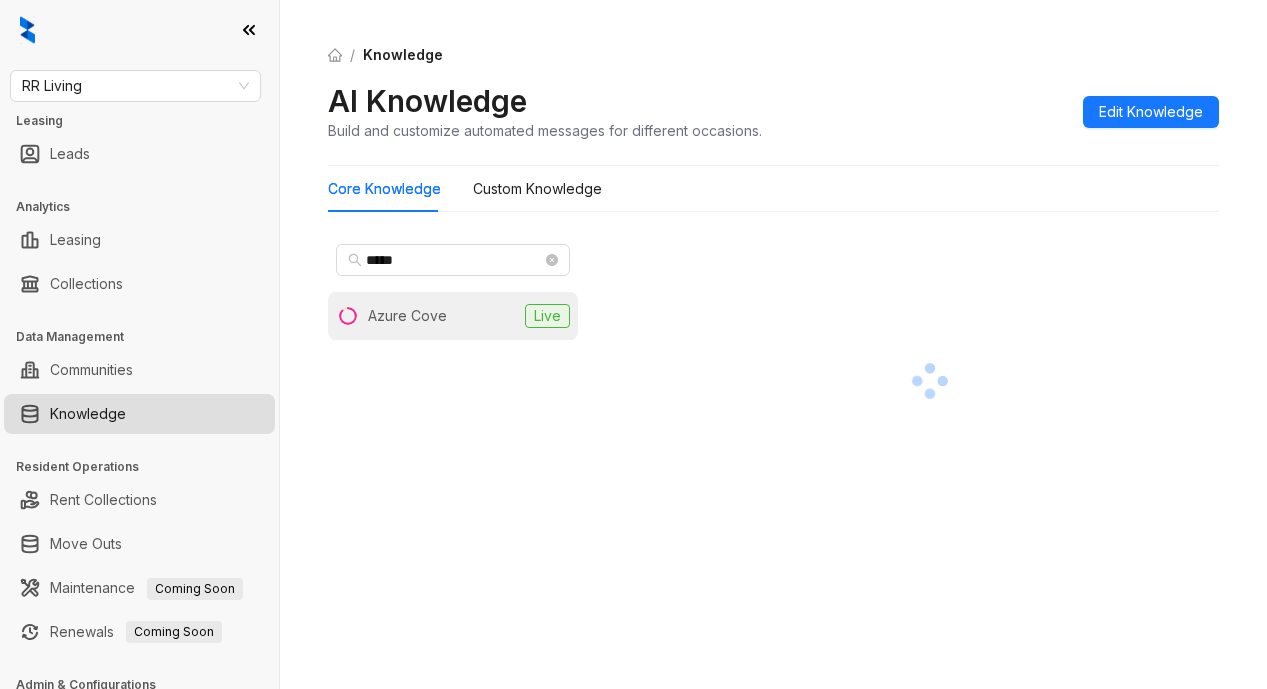 click on "Azure Cove" at bounding box center (407, 316) 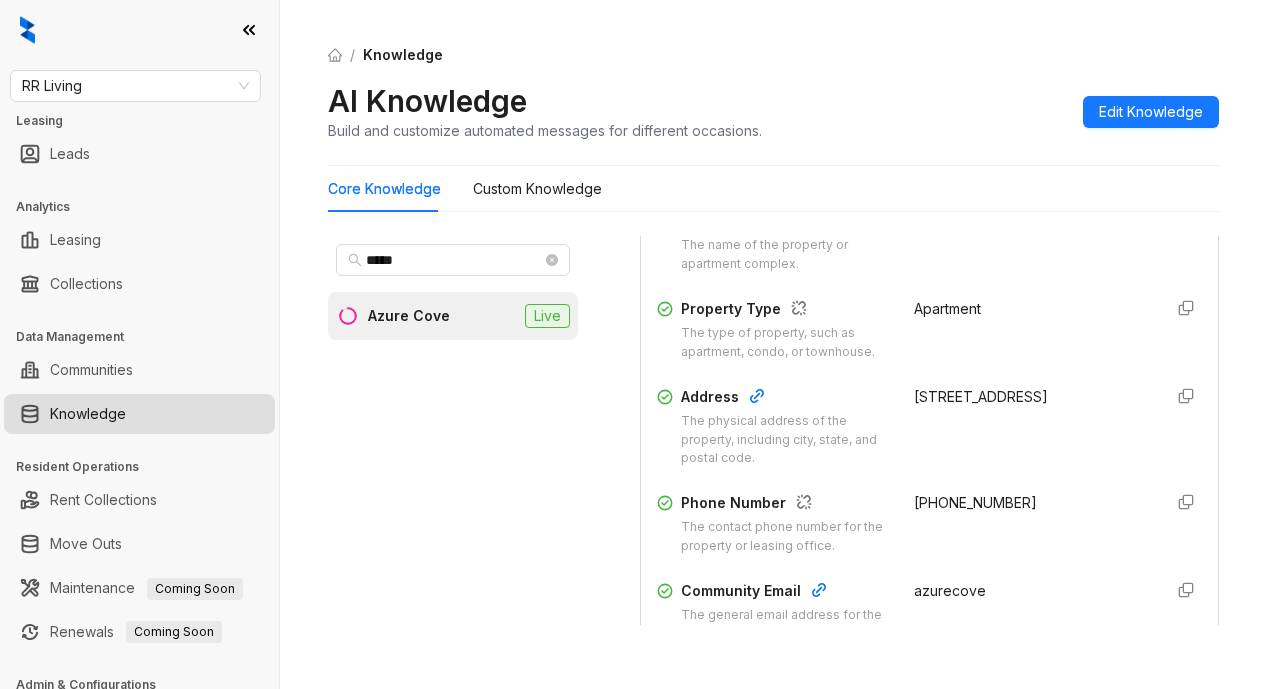 scroll, scrollTop: 300, scrollLeft: 0, axis: vertical 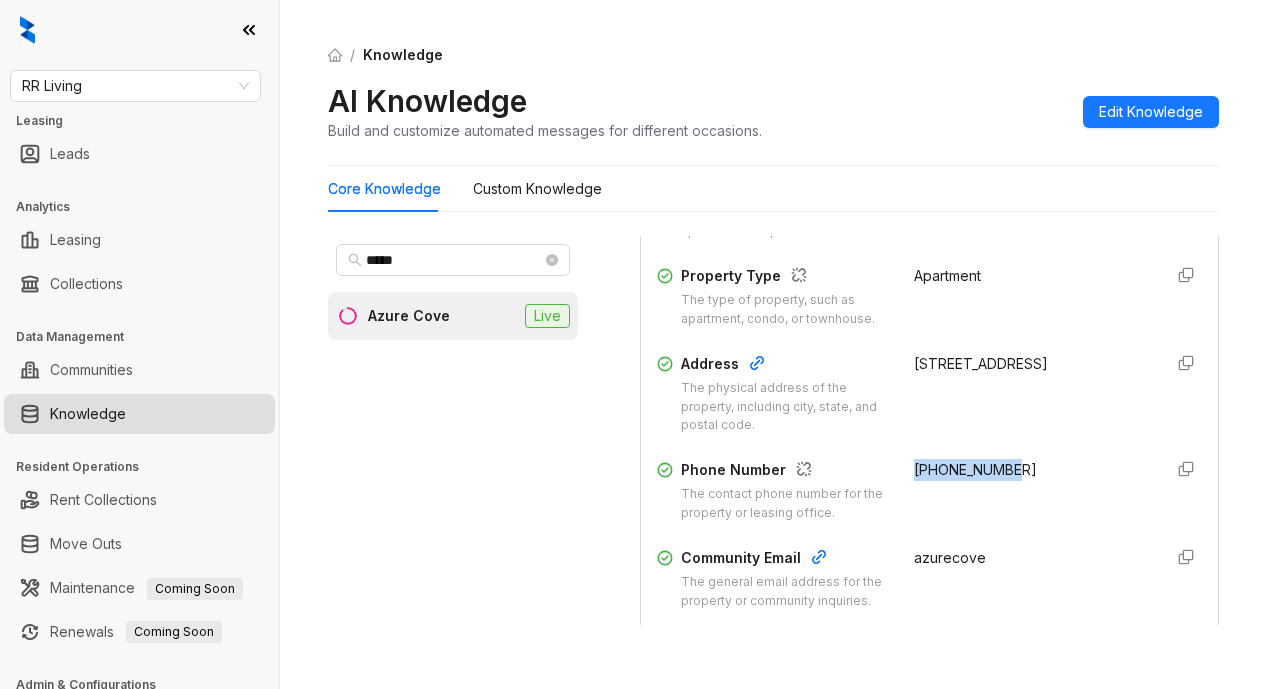 drag, startPoint x: 887, startPoint y: 484, endPoint x: 1017, endPoint y: 486, distance: 130.01538 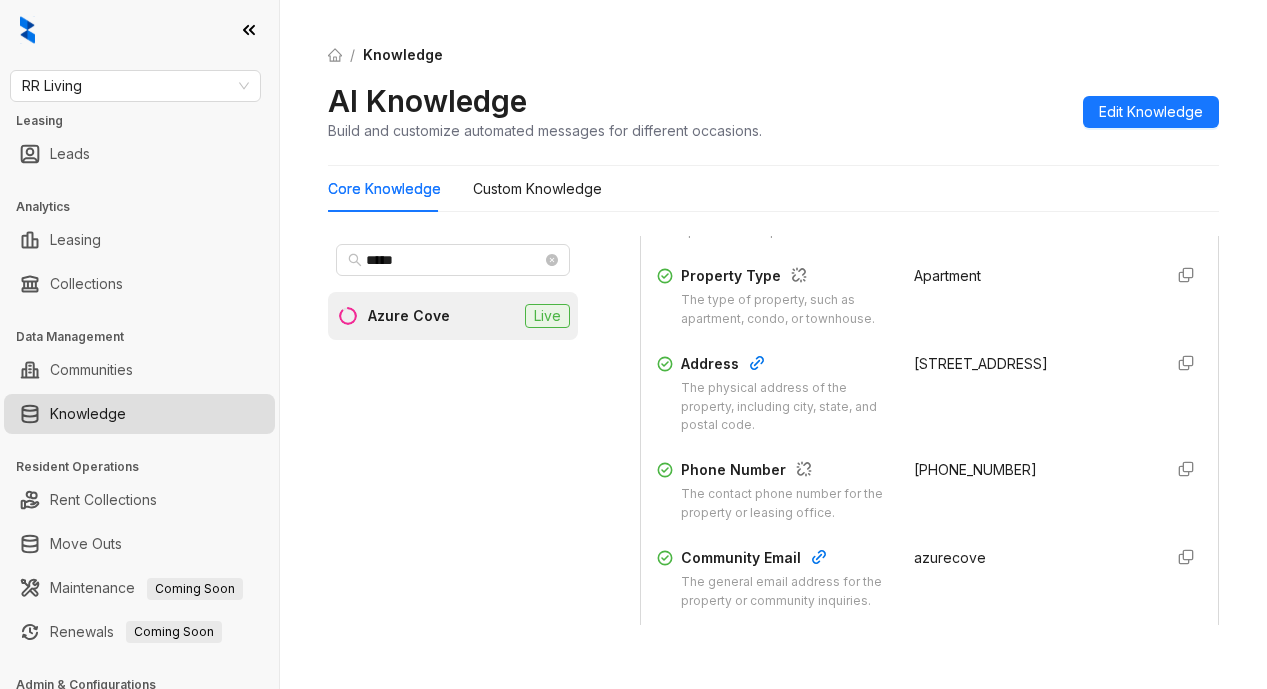 click on "/  Knowledge" at bounding box center [773, 55] 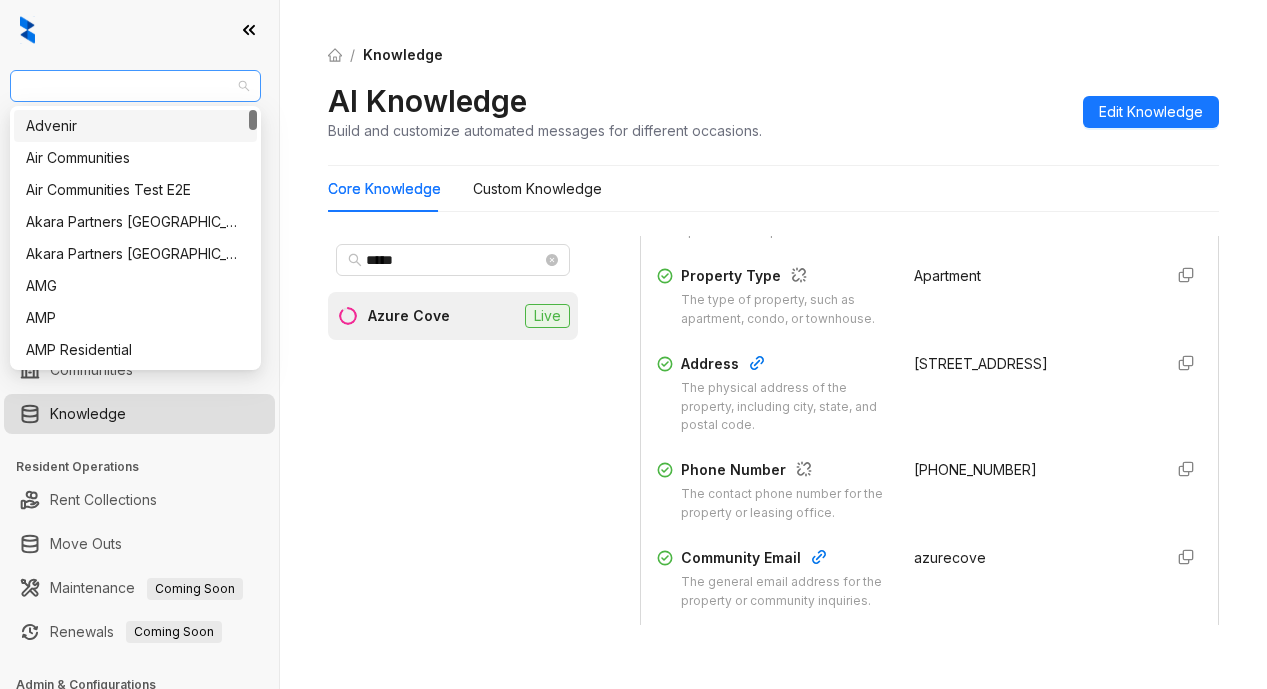 click on "RR Living" at bounding box center [135, 86] 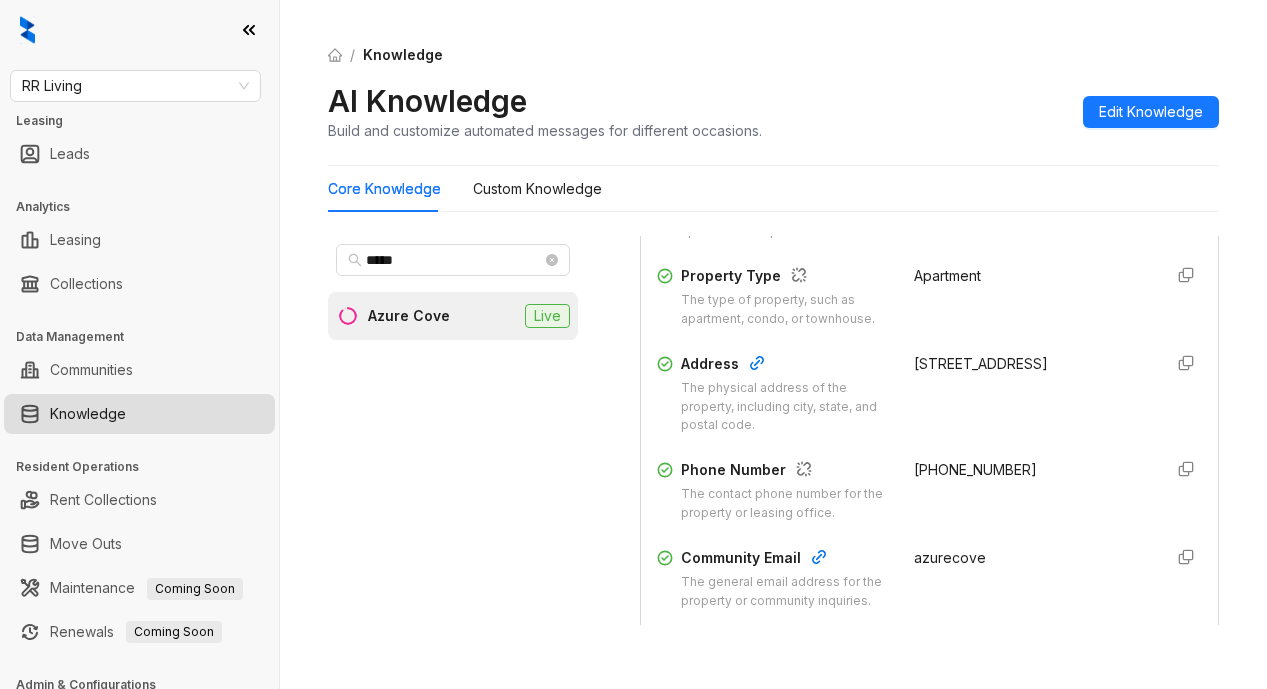 click on "/  Knowledge" at bounding box center (773, 55) 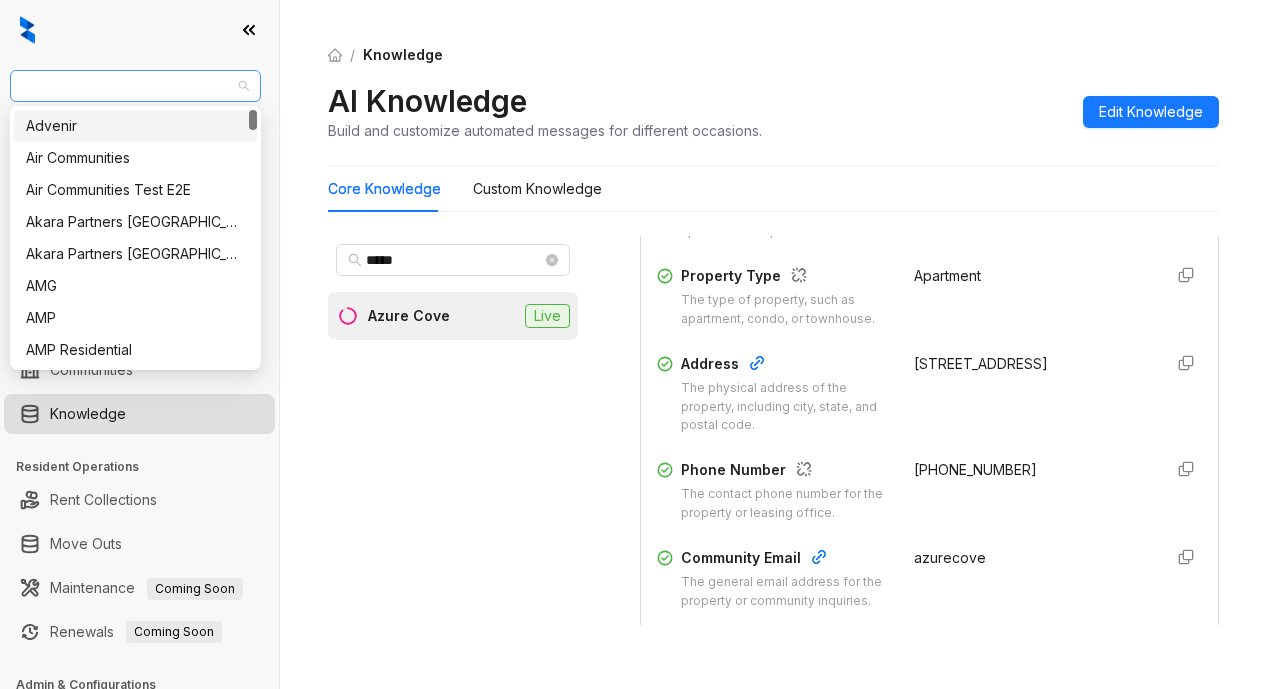click on "RR Living" at bounding box center (135, 86) 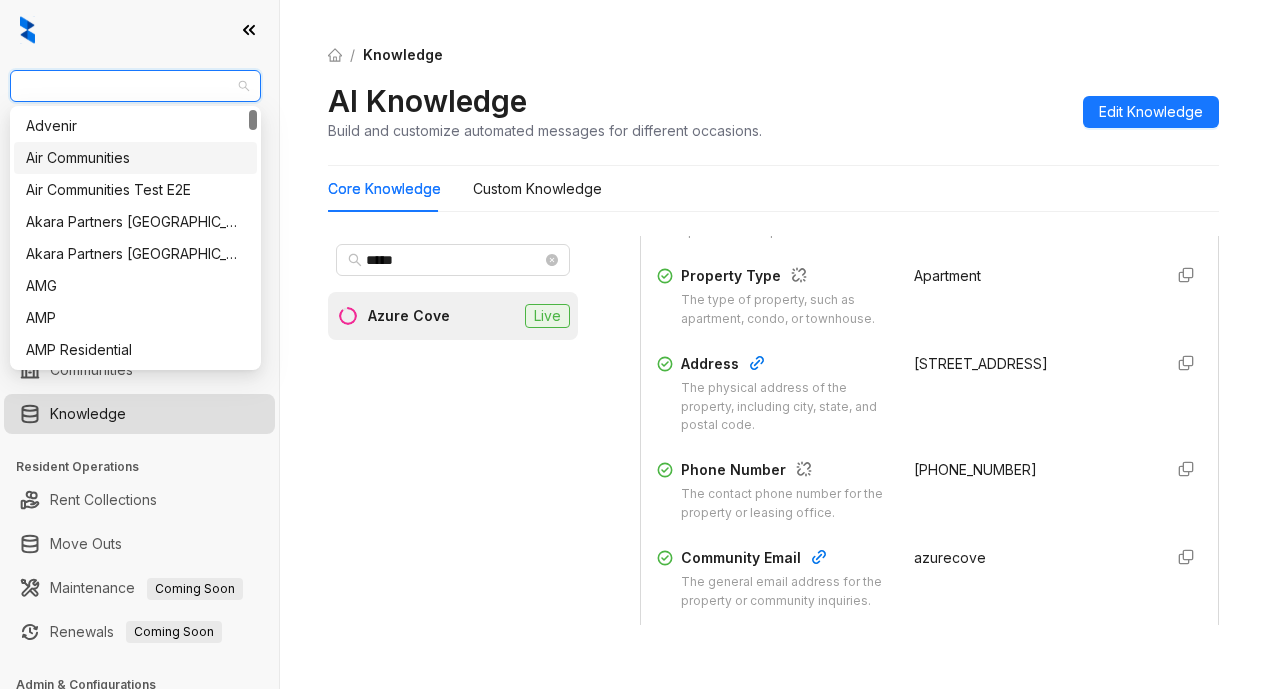 click on "Air Communities" at bounding box center [135, 158] 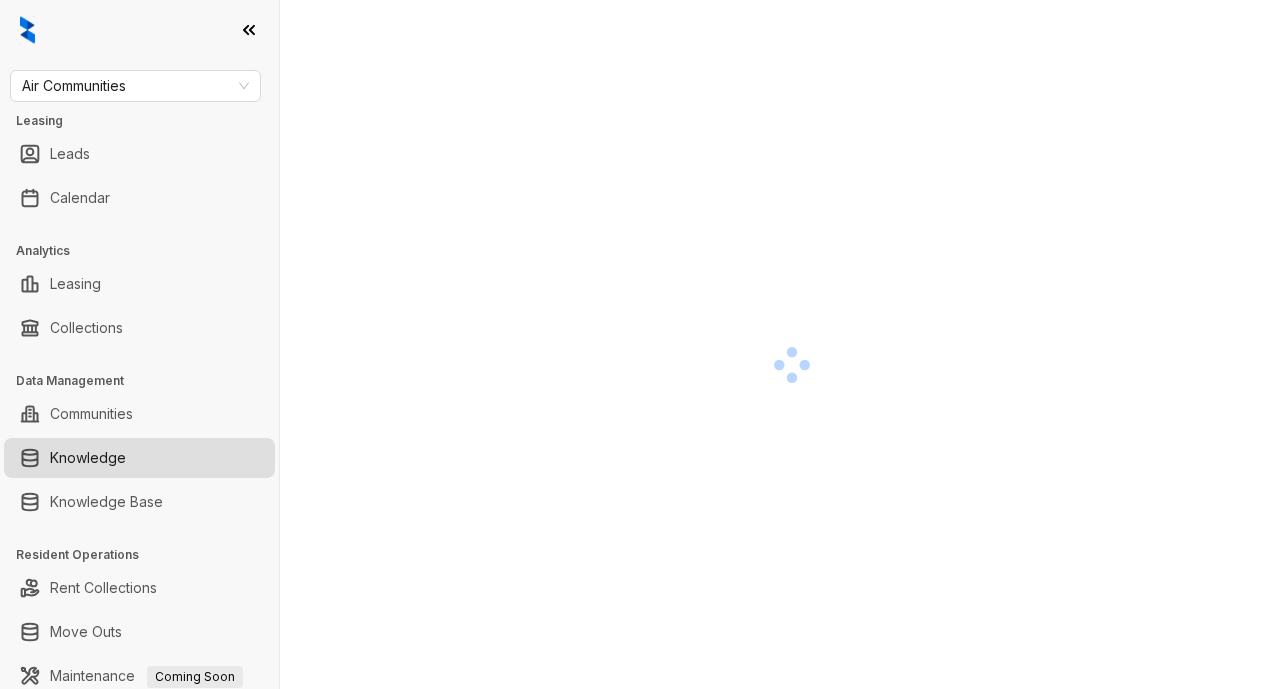 scroll, scrollTop: 0, scrollLeft: 0, axis: both 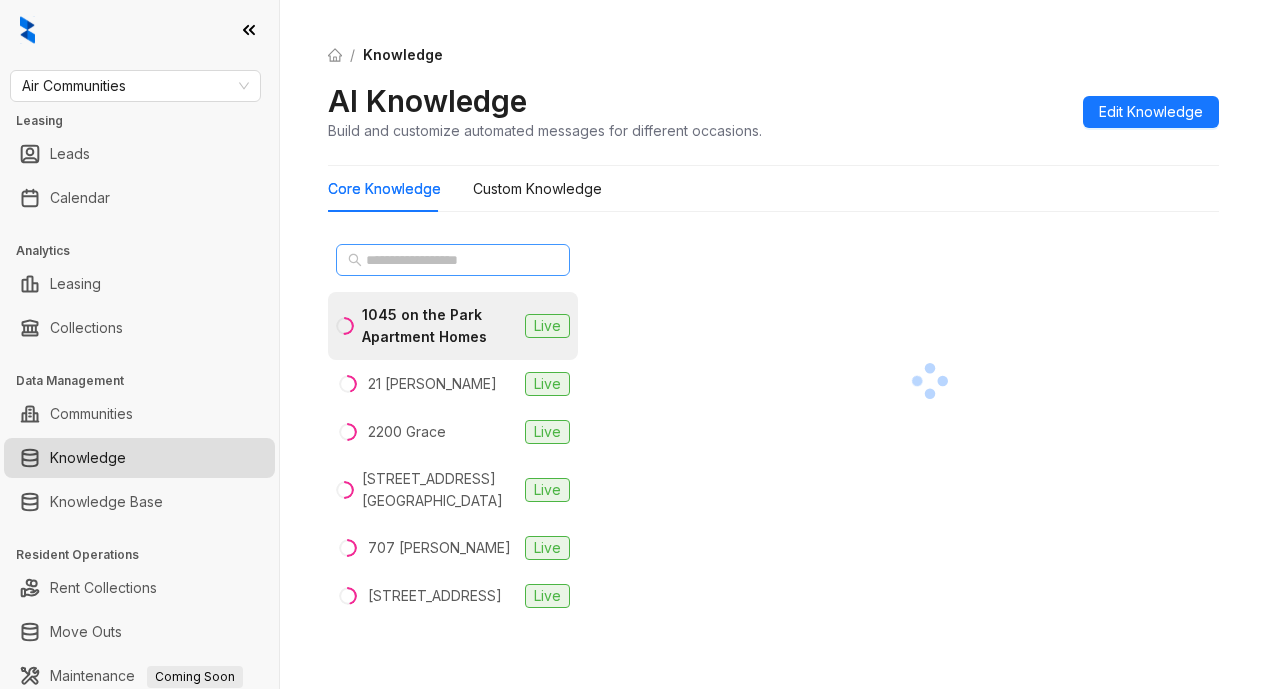 click at bounding box center [453, 260] 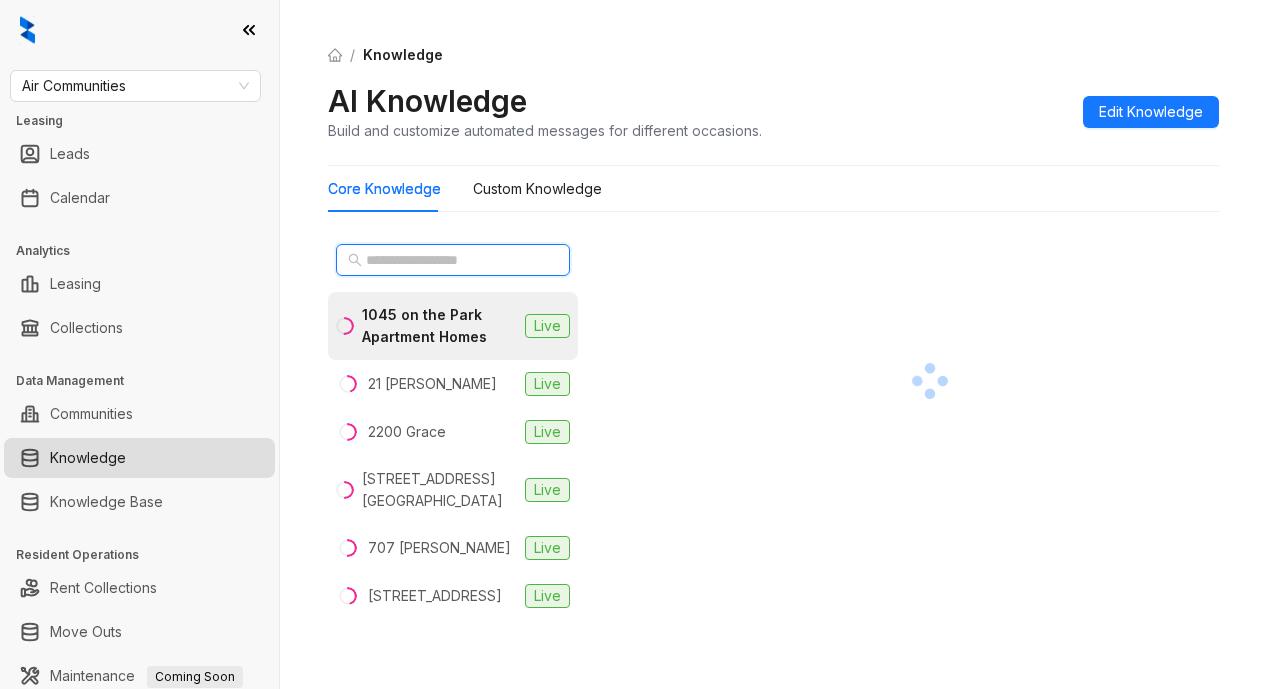 click at bounding box center (454, 260) 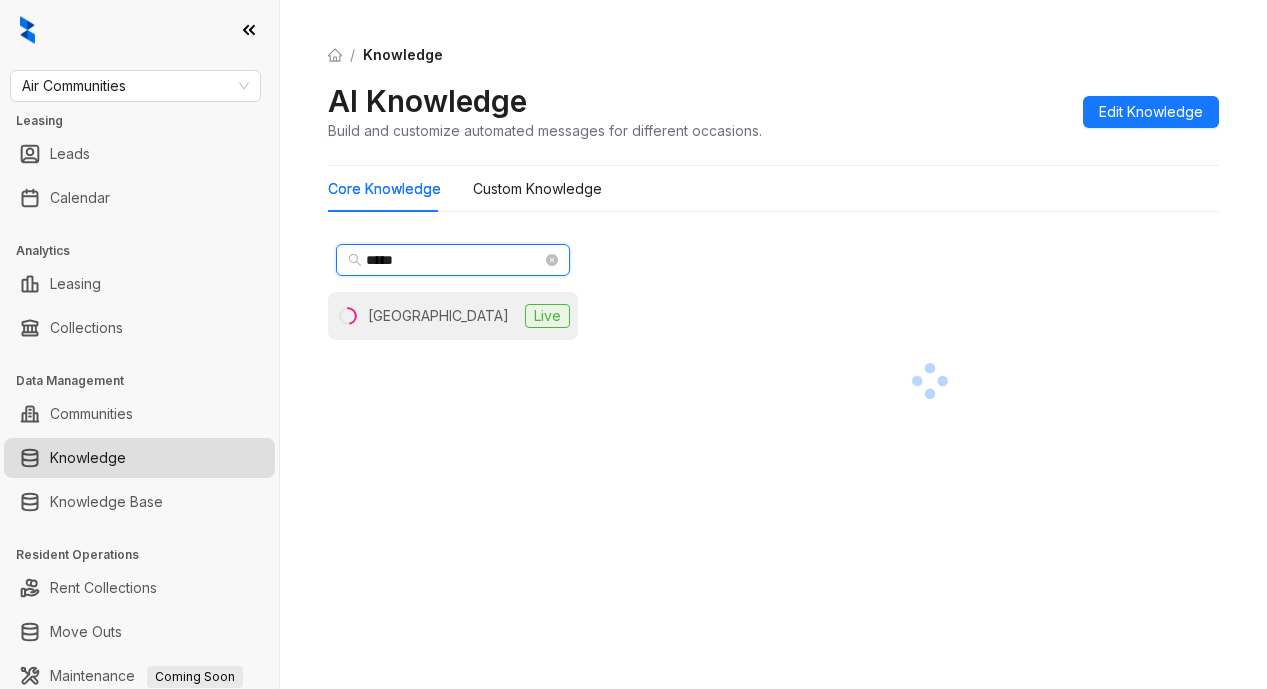 type on "*****" 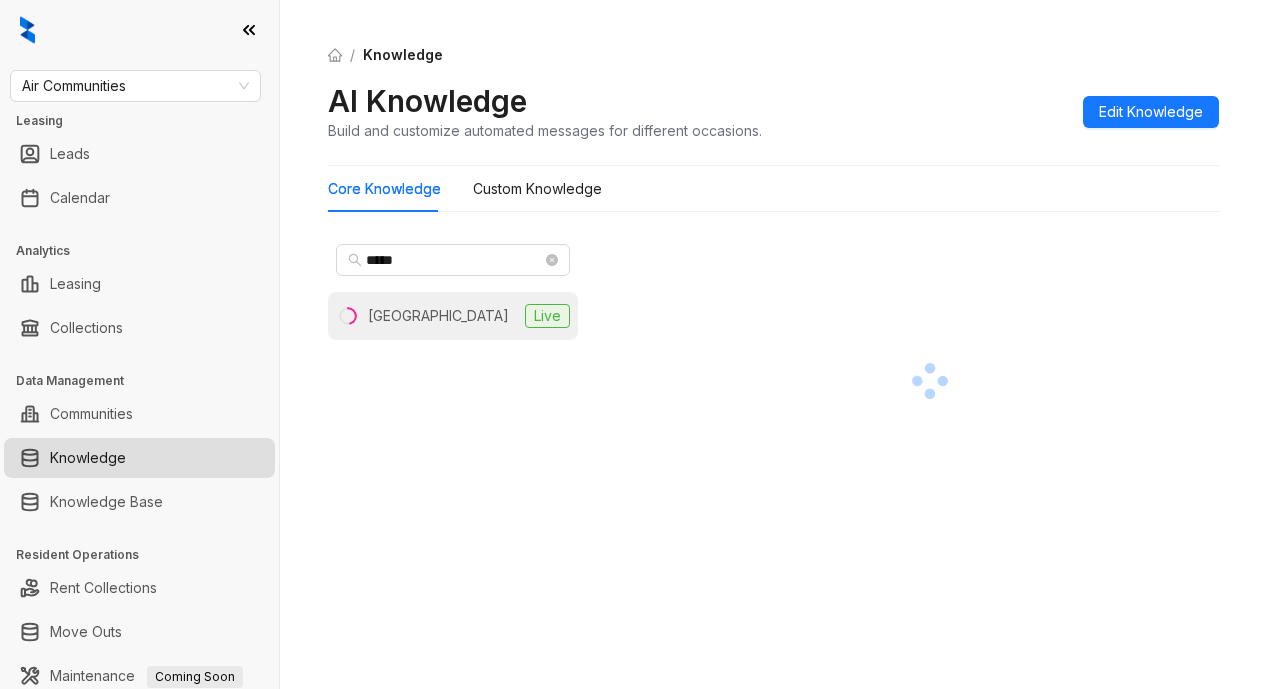 click on "Upton Place Live" at bounding box center (453, 316) 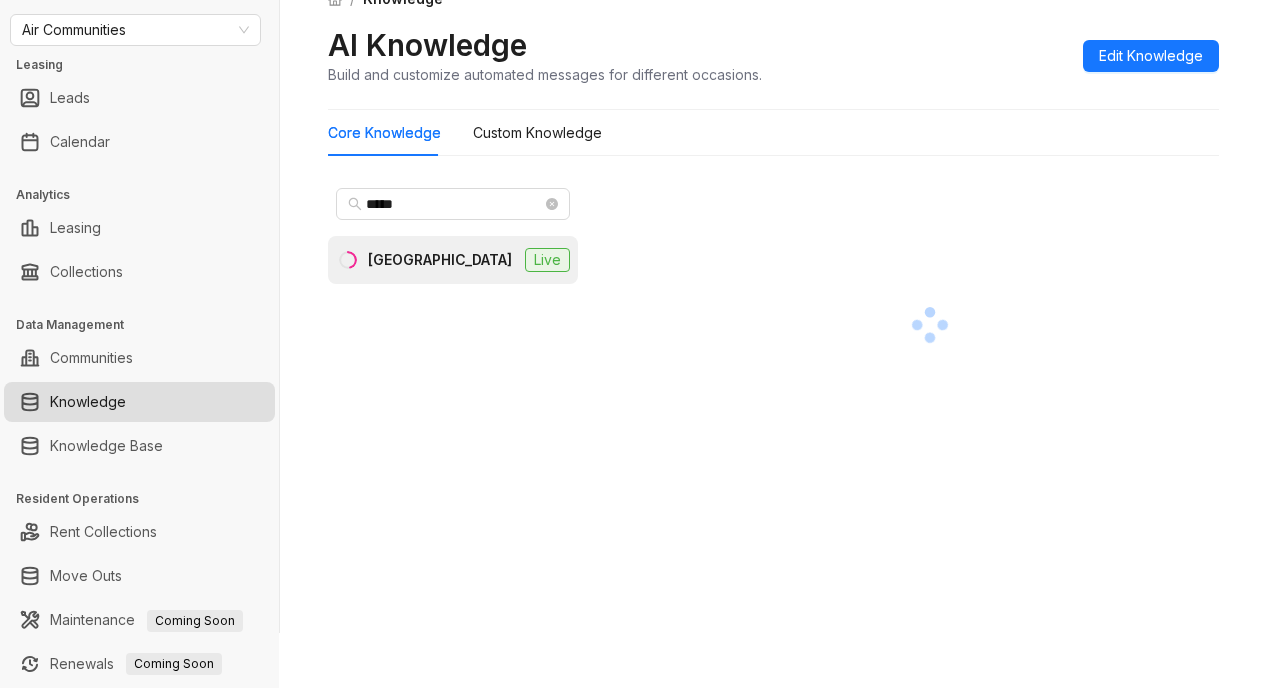 scroll, scrollTop: 185, scrollLeft: 0, axis: vertical 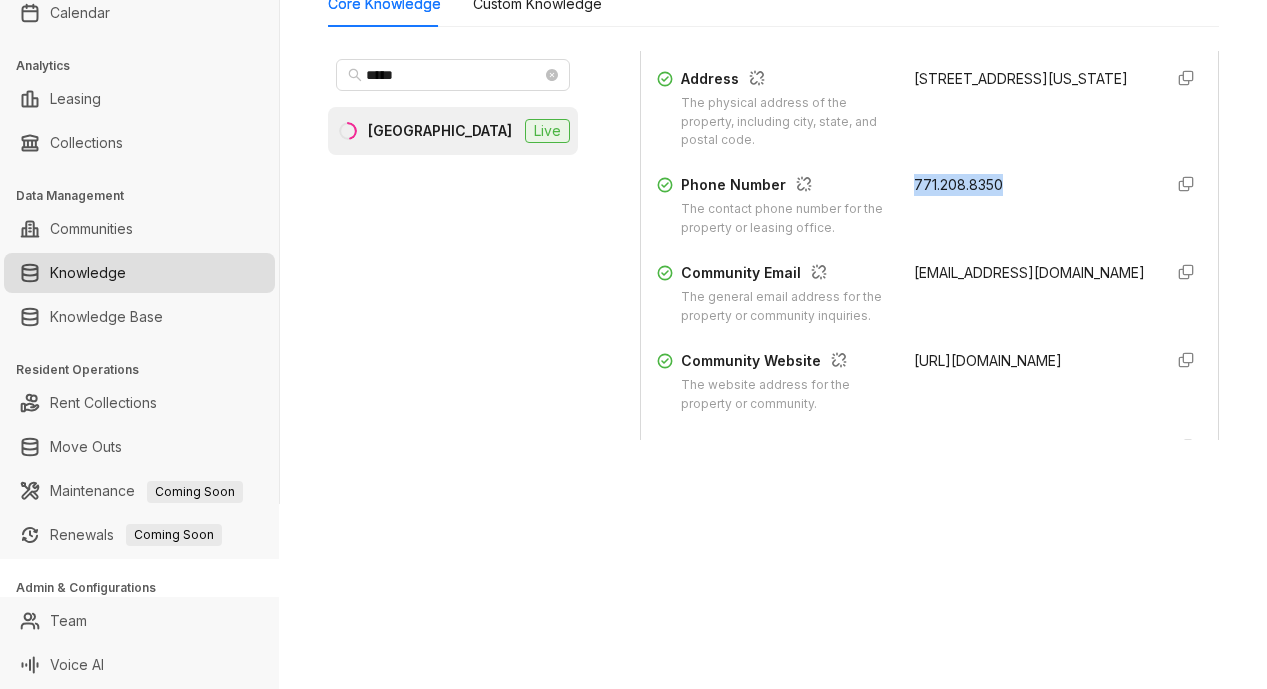 drag, startPoint x: 884, startPoint y: 203, endPoint x: 995, endPoint y: 214, distance: 111.54372 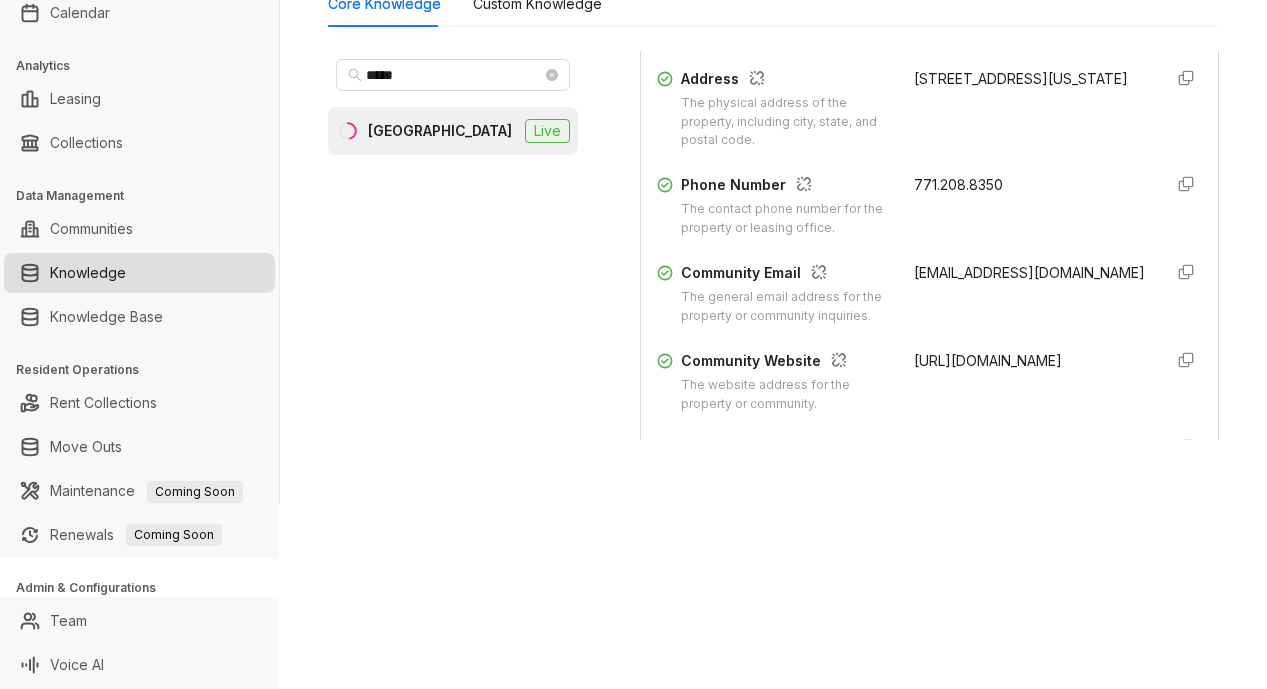 click on "Air Communities Leasing Leads Calendar Analytics Leasing Collections Data Management Communities Knowledge Knowledge Base Resident Operations Rent Collections Move Outs Maintenance Coming Soon Renewals Coming Soon Admin & Configurations Team Voice AI  /  Knowledge AI Knowledge Build and customize automated messages for different occasions. Edit Knowledge Core Knowledge Custom Knowledge ***** Upton Place Live Data is sourced from multiple locations. You can disconnect these links and update the content as needed. General Info 7/8 Completed General Property Name The name of the property or apartment complex. Upton Place Property Type The type of property, such as apartment, condo, or townhouse. Not Specified Address The physical address of the property, including city, state, and postal code. [STREET_ADDRESS][US_STATE] Phone Number The contact phone number for the property or leasing office. 771.208.8350 Community Email The general email address for the property or community inquiries. [EMAIL_ADDRESS][DOMAIN_NAME]" at bounding box center [633, 344] 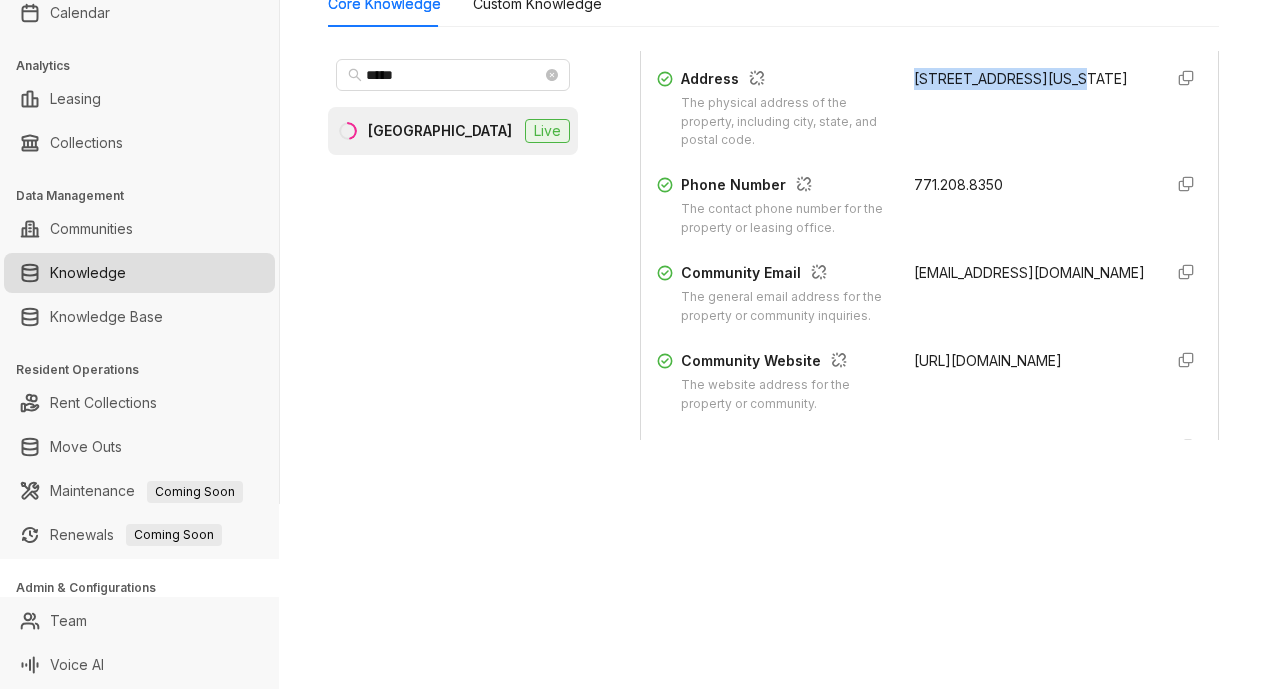 drag, startPoint x: 892, startPoint y: 90, endPoint x: 1072, endPoint y: 111, distance: 181.22086 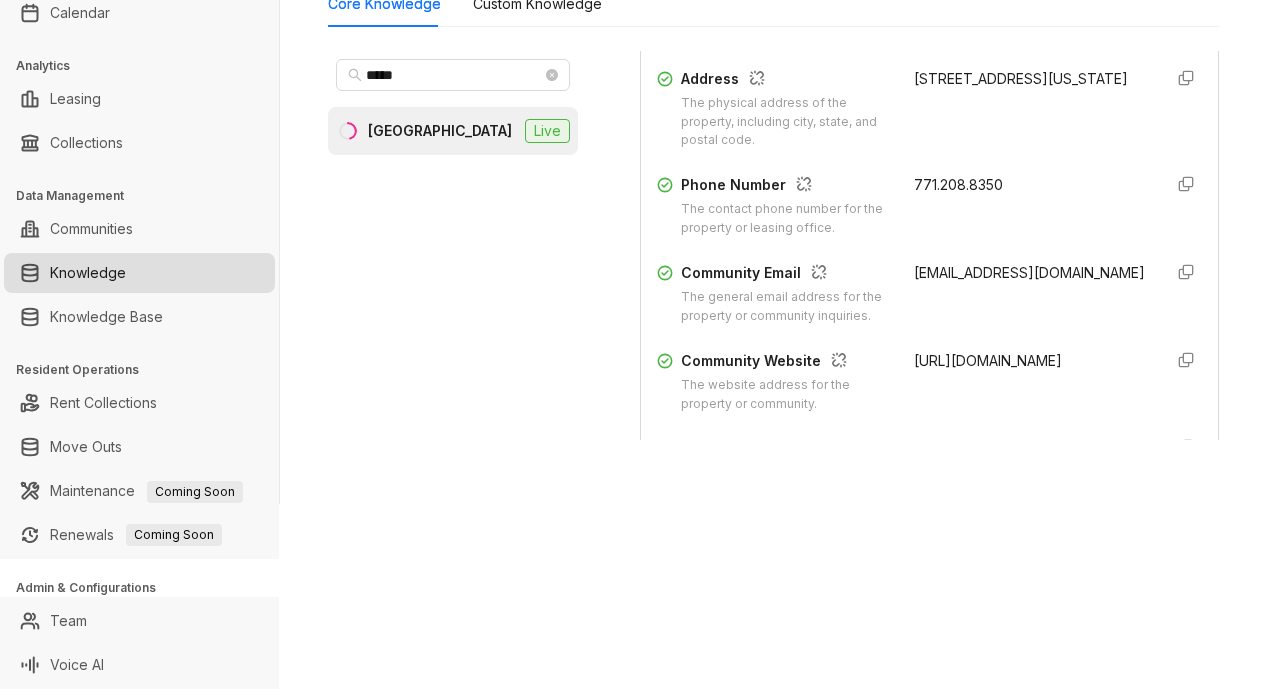 click on "***** Upton Place Live" at bounding box center (468, 254) 